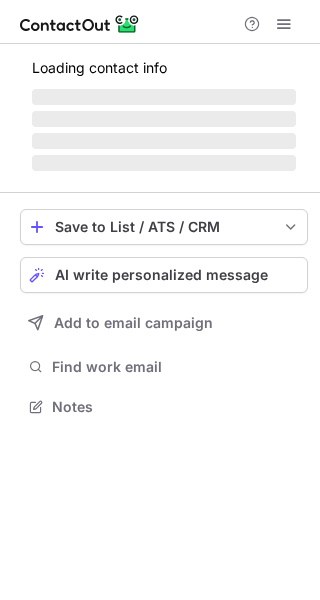 scroll, scrollTop: 0, scrollLeft: 0, axis: both 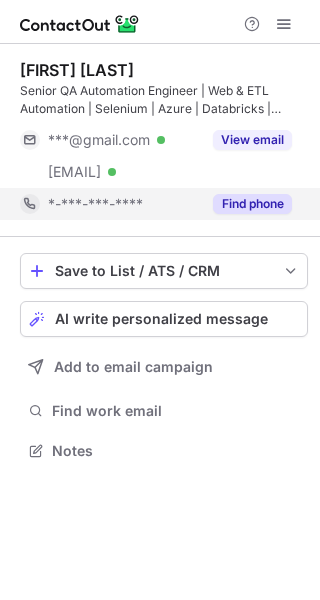 click on "Find phone" at bounding box center (252, 204) 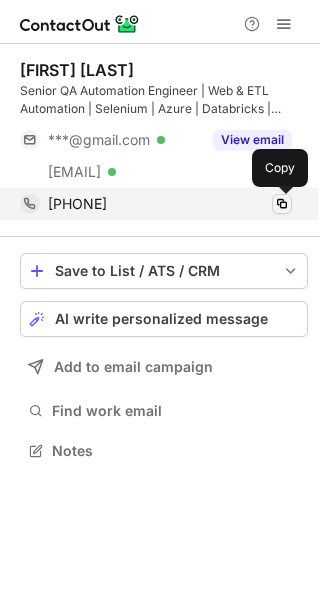 click at bounding box center [282, 204] 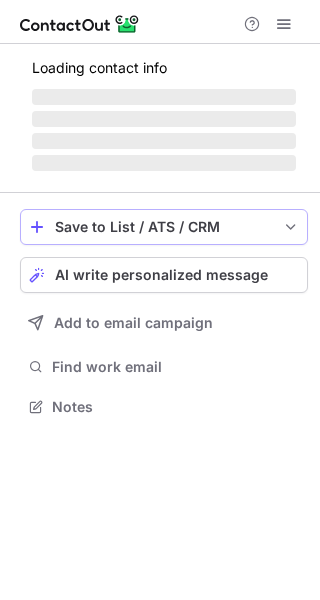 scroll, scrollTop: 0, scrollLeft: 0, axis: both 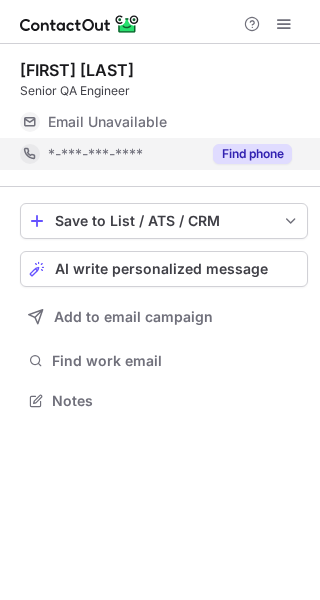 click on "Find phone" at bounding box center (252, 154) 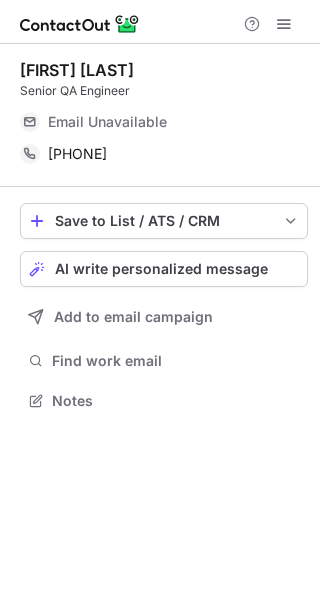 scroll, scrollTop: 0, scrollLeft: 0, axis: both 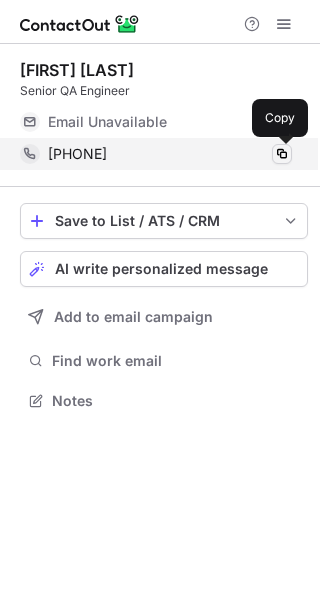 click at bounding box center (282, 154) 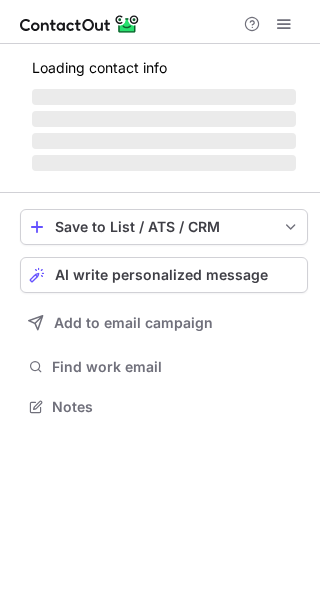 scroll, scrollTop: 0, scrollLeft: 0, axis: both 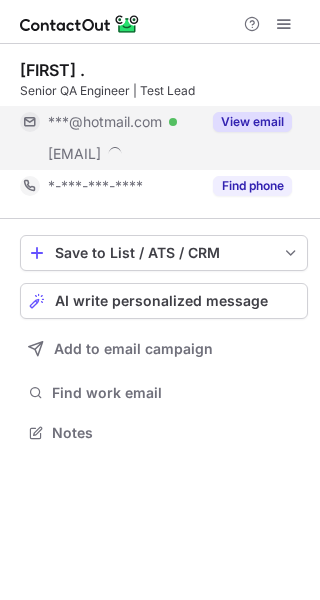 click on "View email" at bounding box center (252, 122) 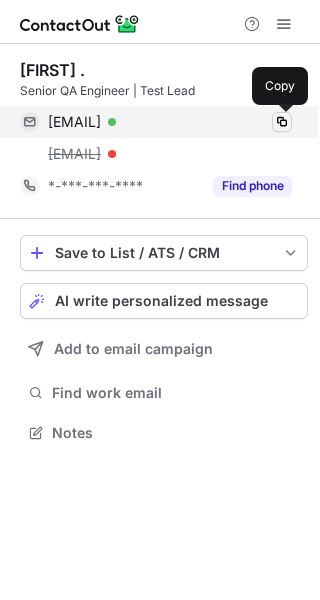 click at bounding box center (282, 122) 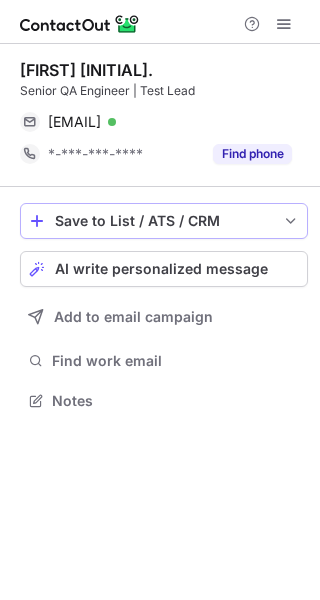 scroll, scrollTop: 0, scrollLeft: 0, axis: both 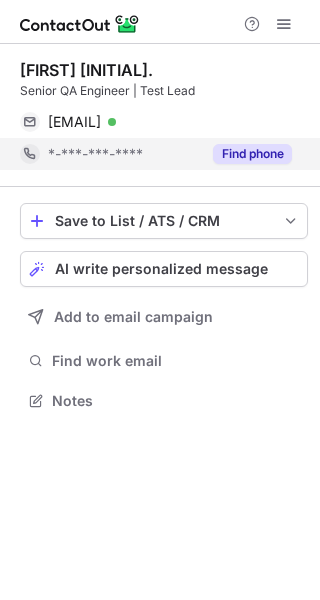 click on "Find phone" at bounding box center [252, 154] 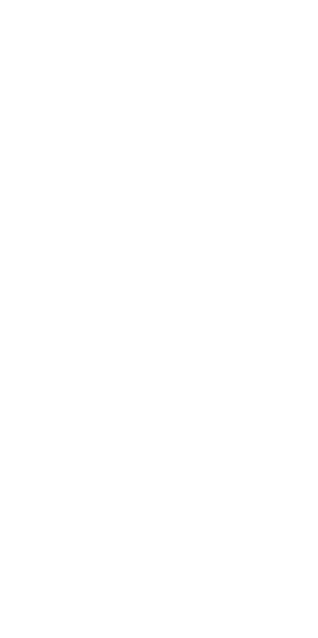 scroll, scrollTop: 0, scrollLeft: 0, axis: both 